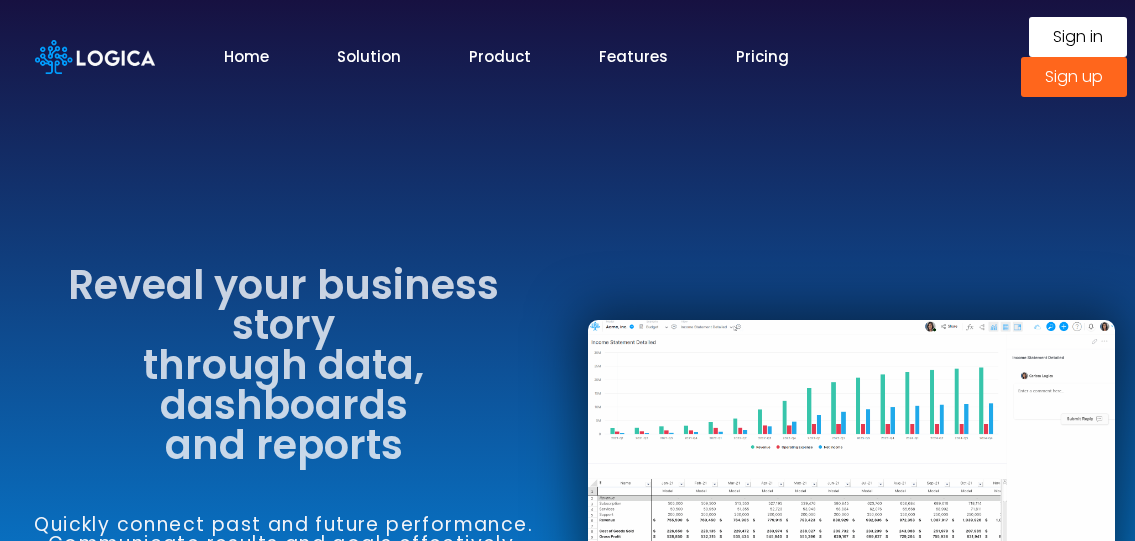 scroll, scrollTop: 0, scrollLeft: 0, axis: both 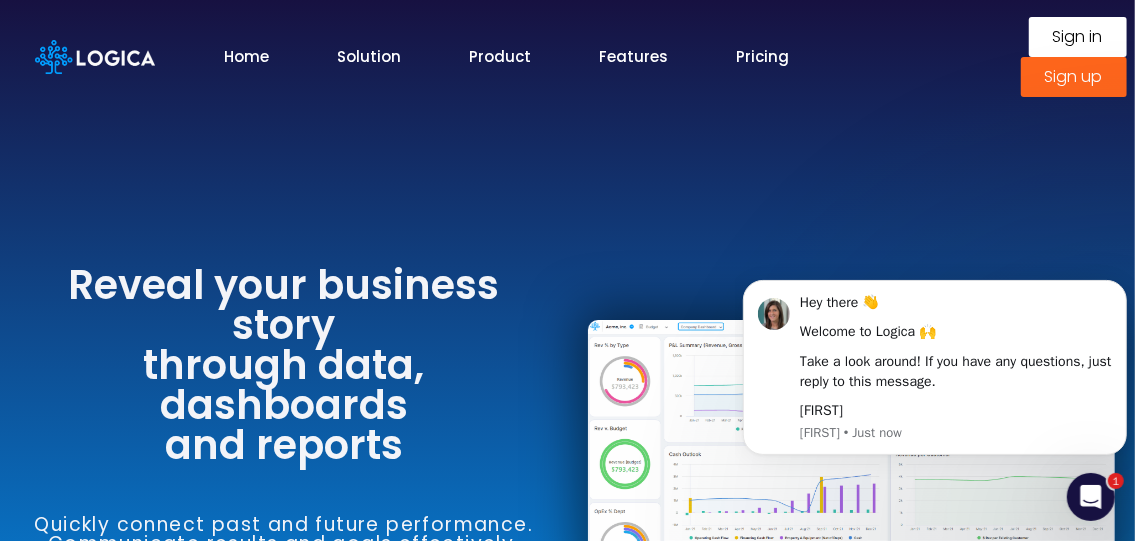 click on "Sign in" at bounding box center (1078, 37) 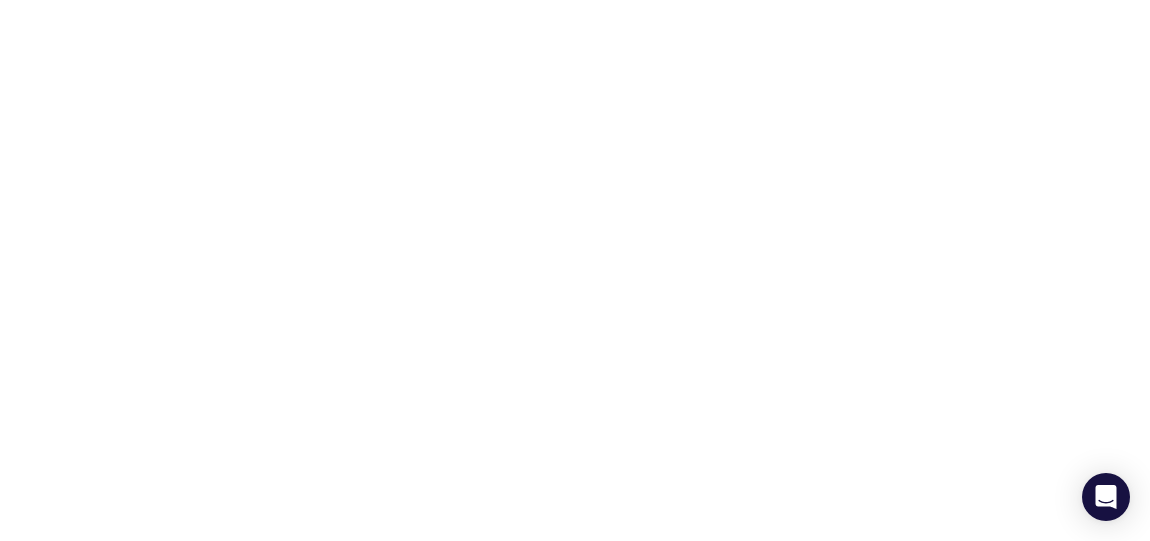 scroll, scrollTop: 0, scrollLeft: 0, axis: both 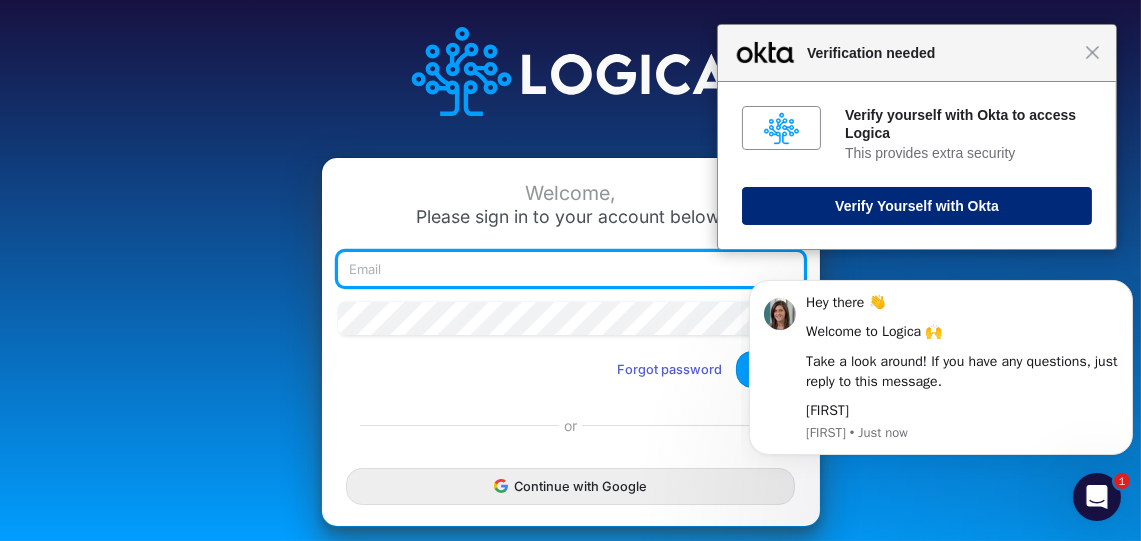 type on "[EMAIL]" 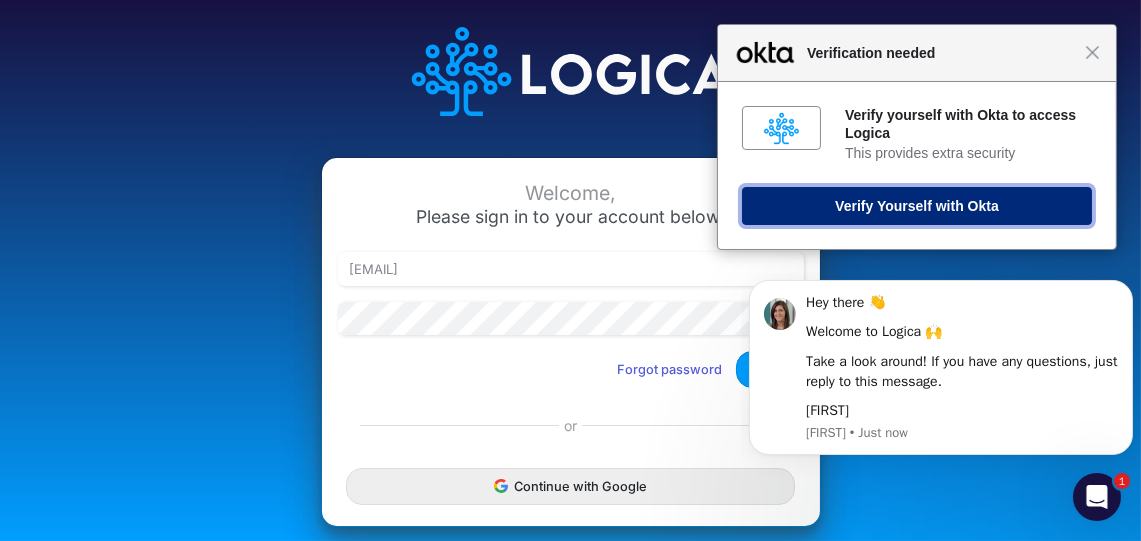 click on "Verify Yourself with Okta" at bounding box center (917, 206) 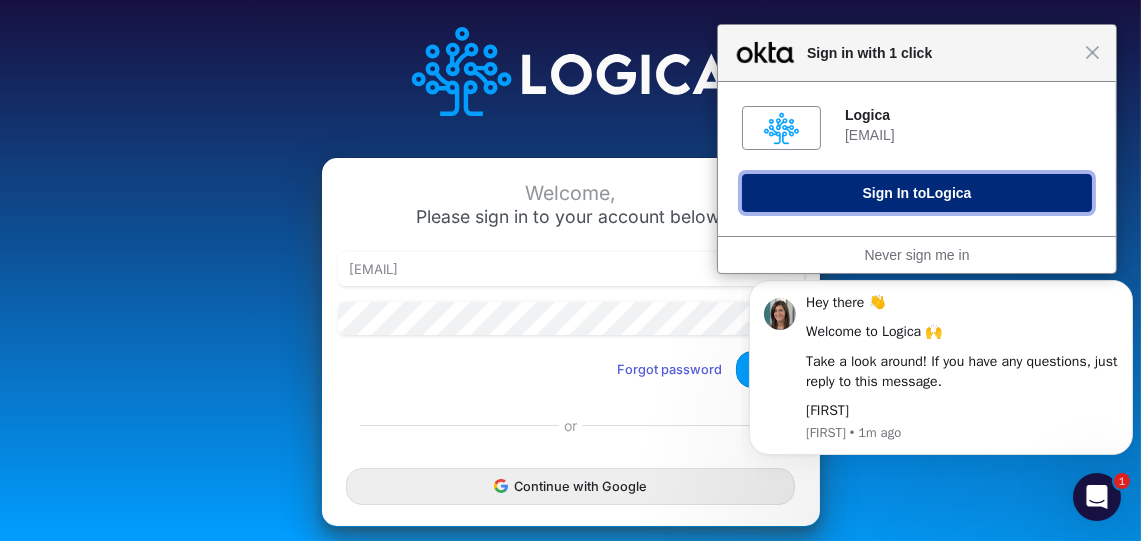 click on "Logica" at bounding box center [948, 193] 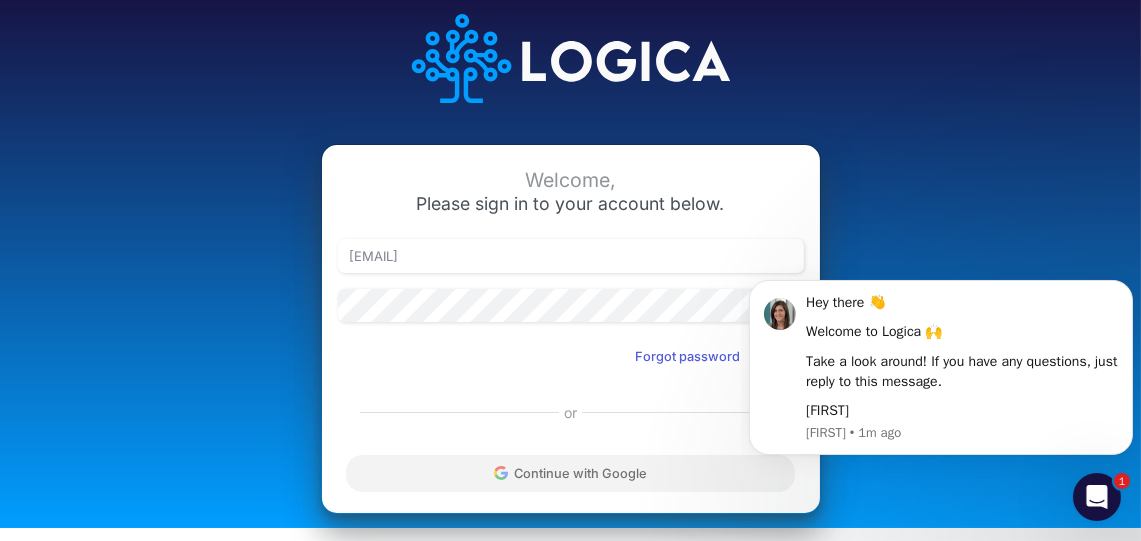 scroll, scrollTop: 13, scrollLeft: 0, axis: vertical 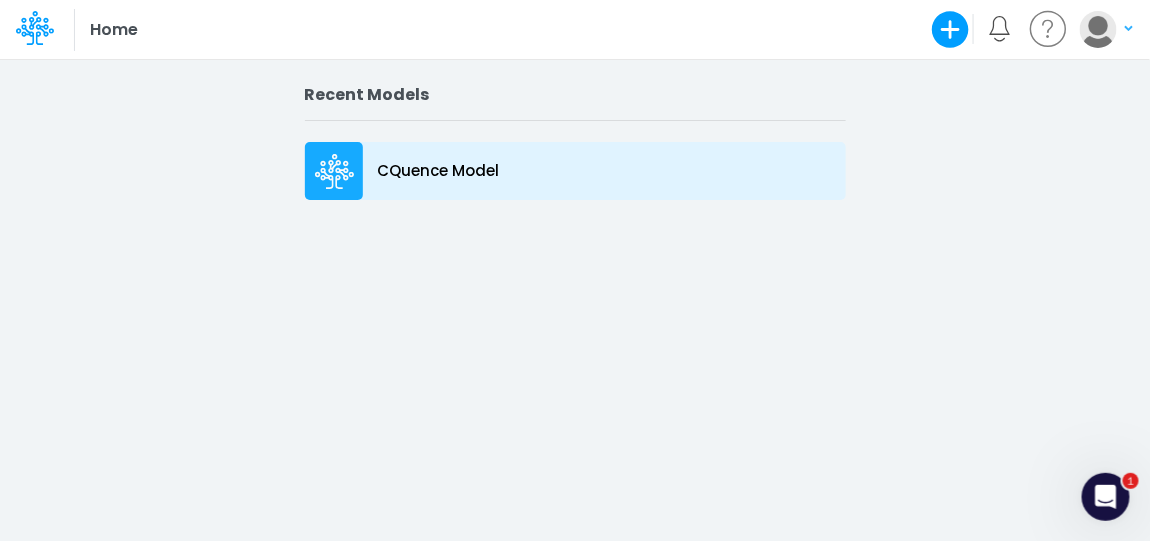click 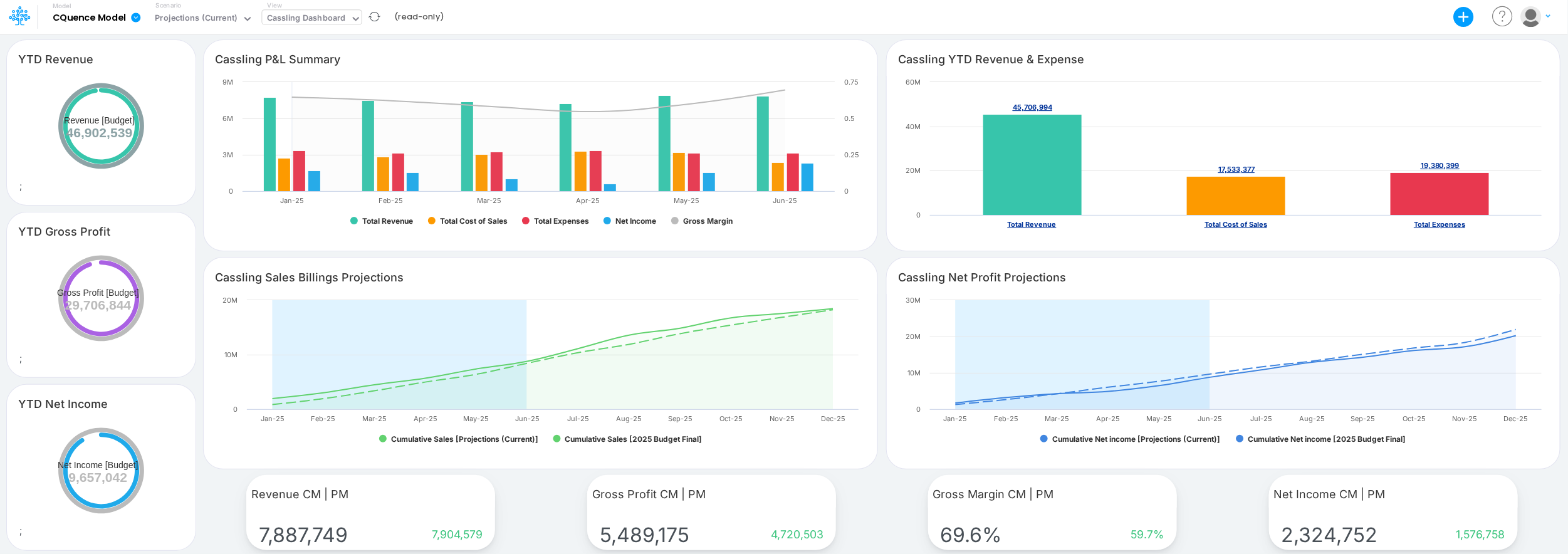 click 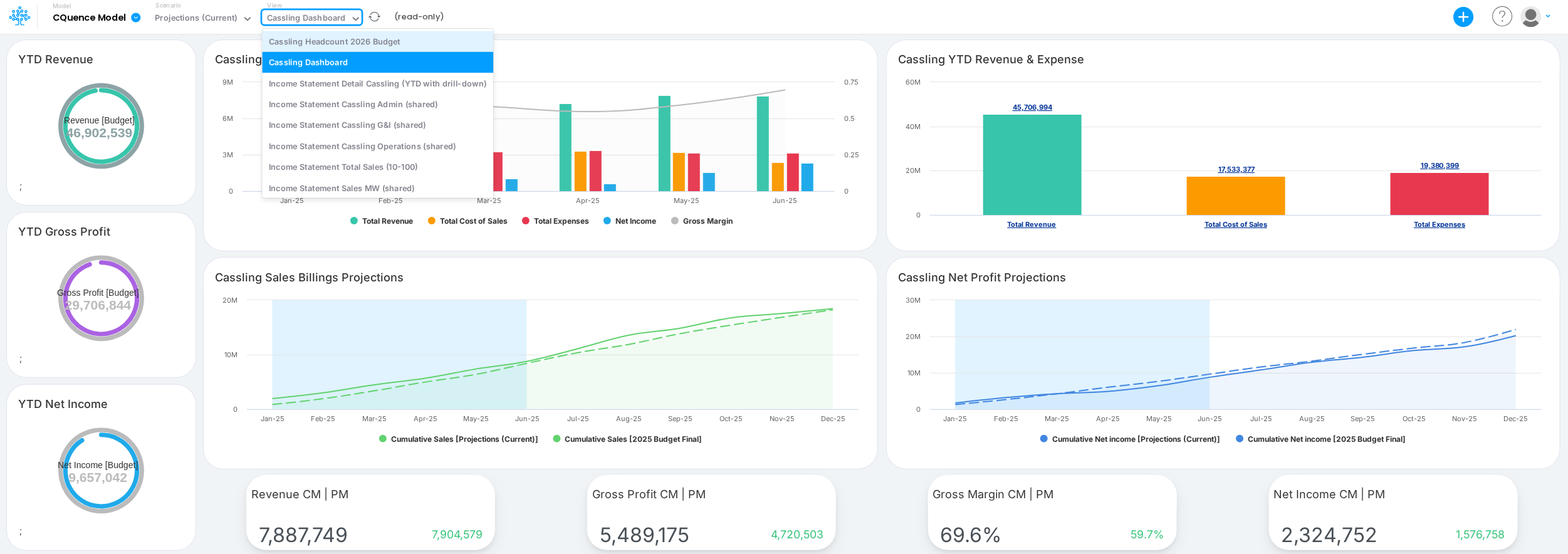 click on "Cassling Headcount 2026 Budget" at bounding box center [377, 41] 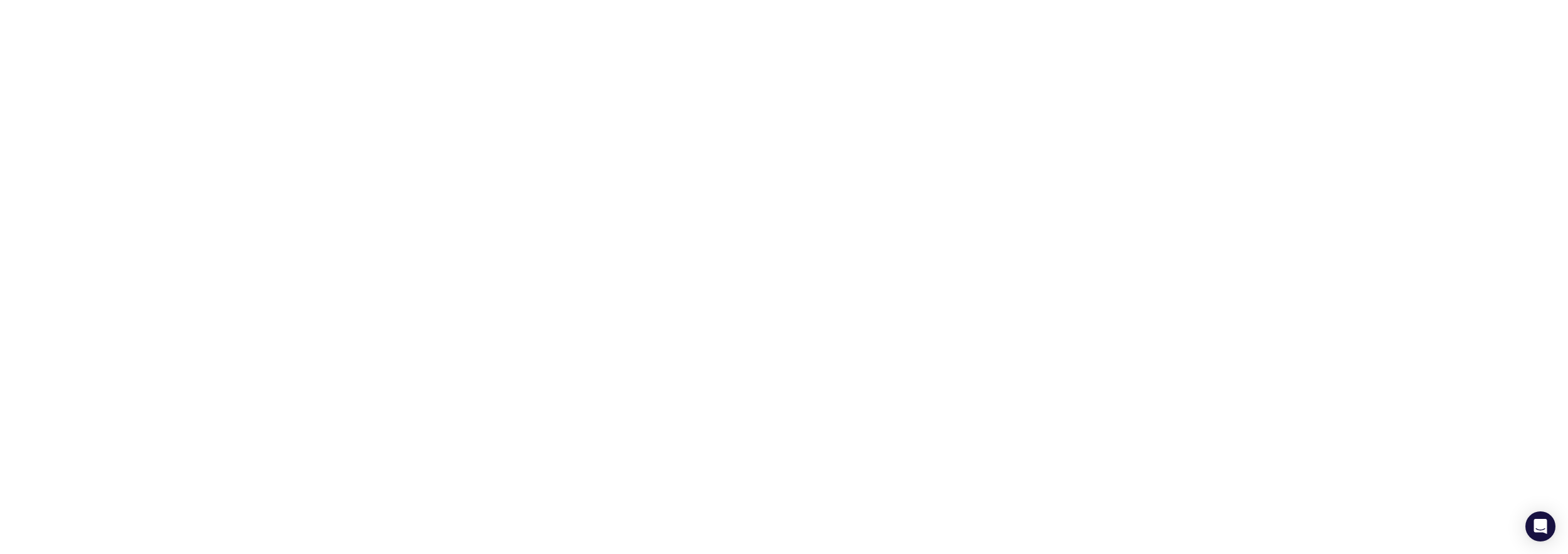 scroll, scrollTop: 0, scrollLeft: 0, axis: both 